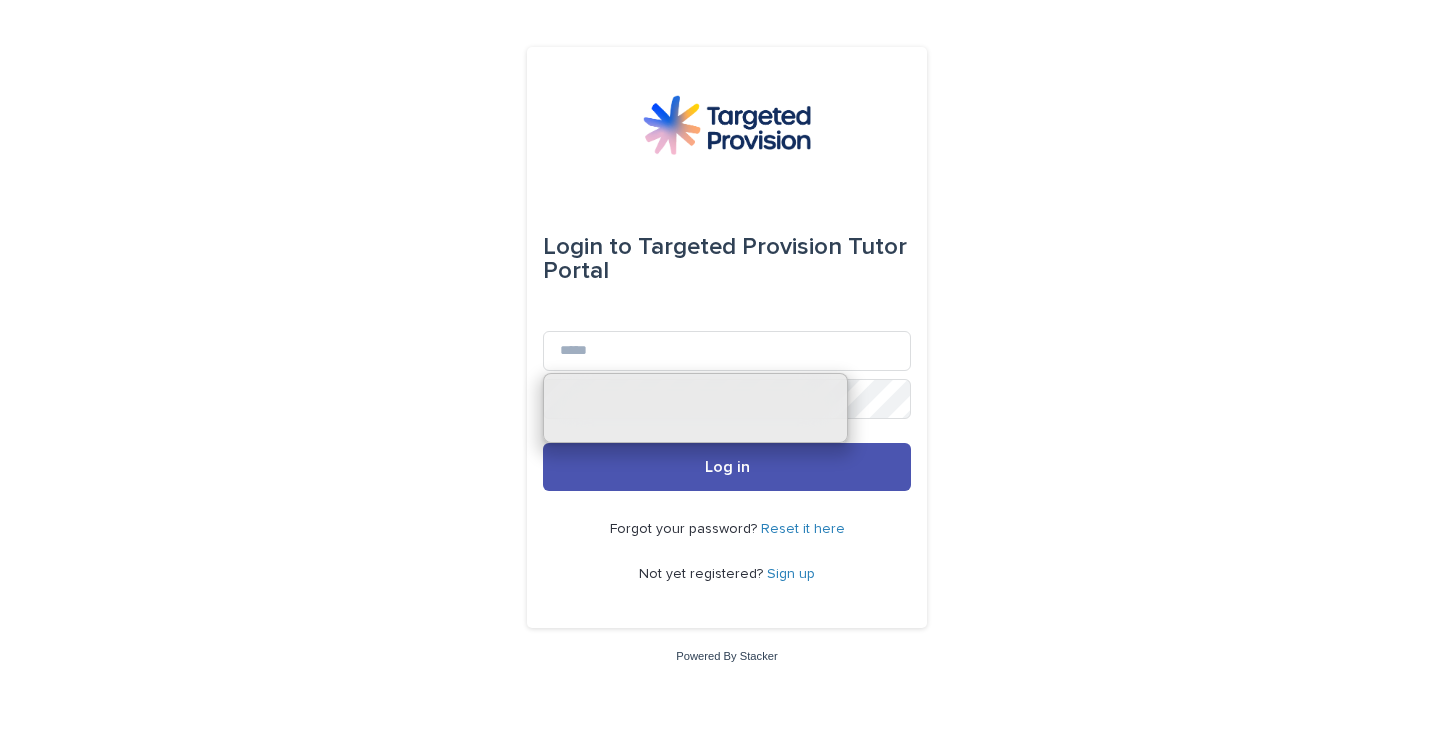 scroll, scrollTop: 0, scrollLeft: 0, axis: both 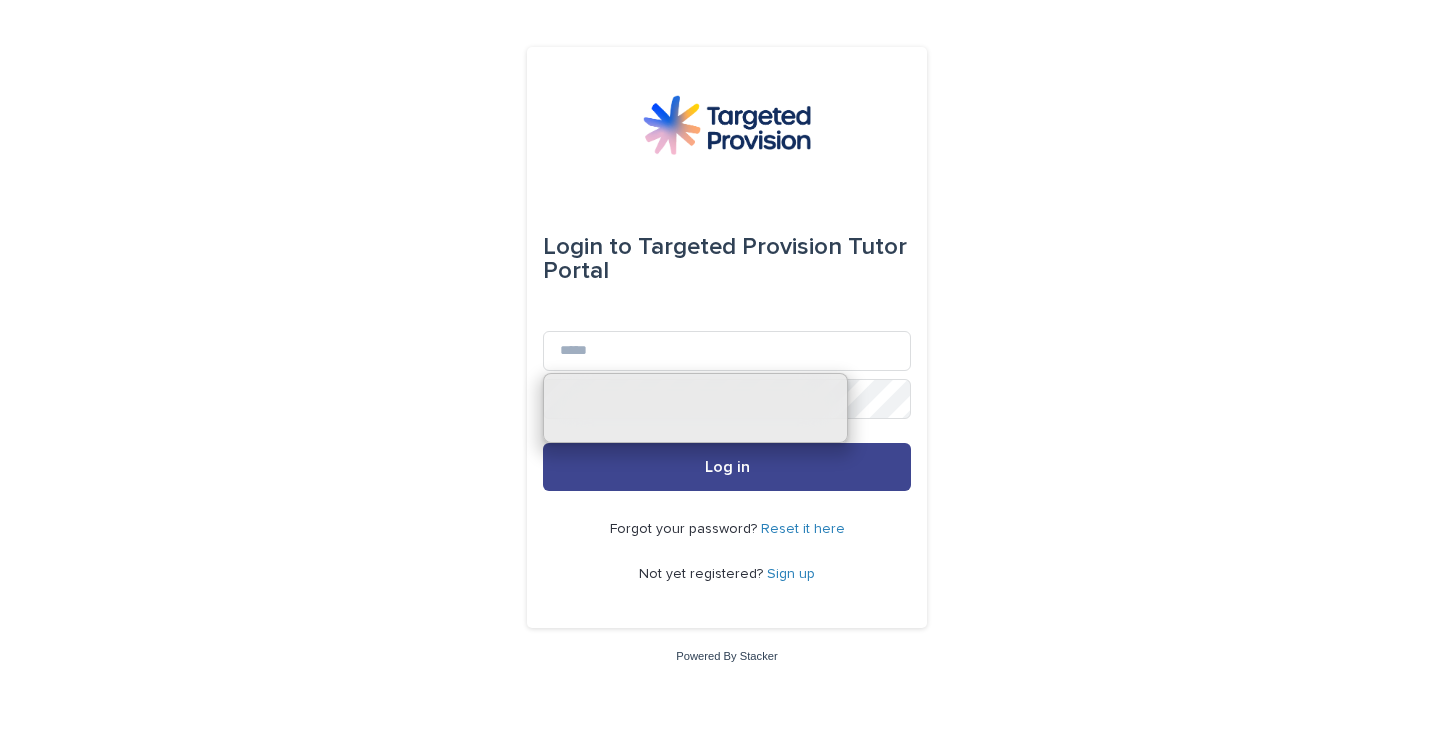 type on "**********" 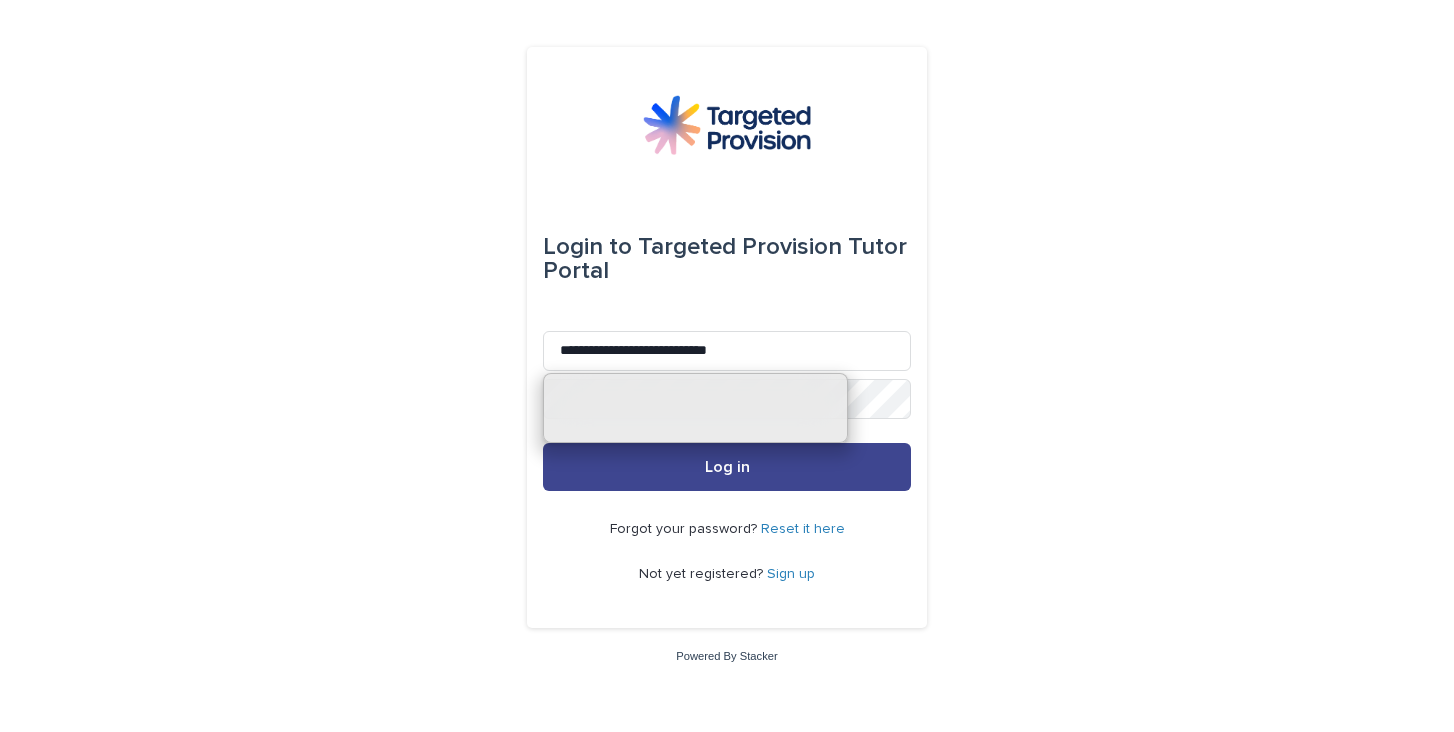 click on "Log in" at bounding box center (727, 467) 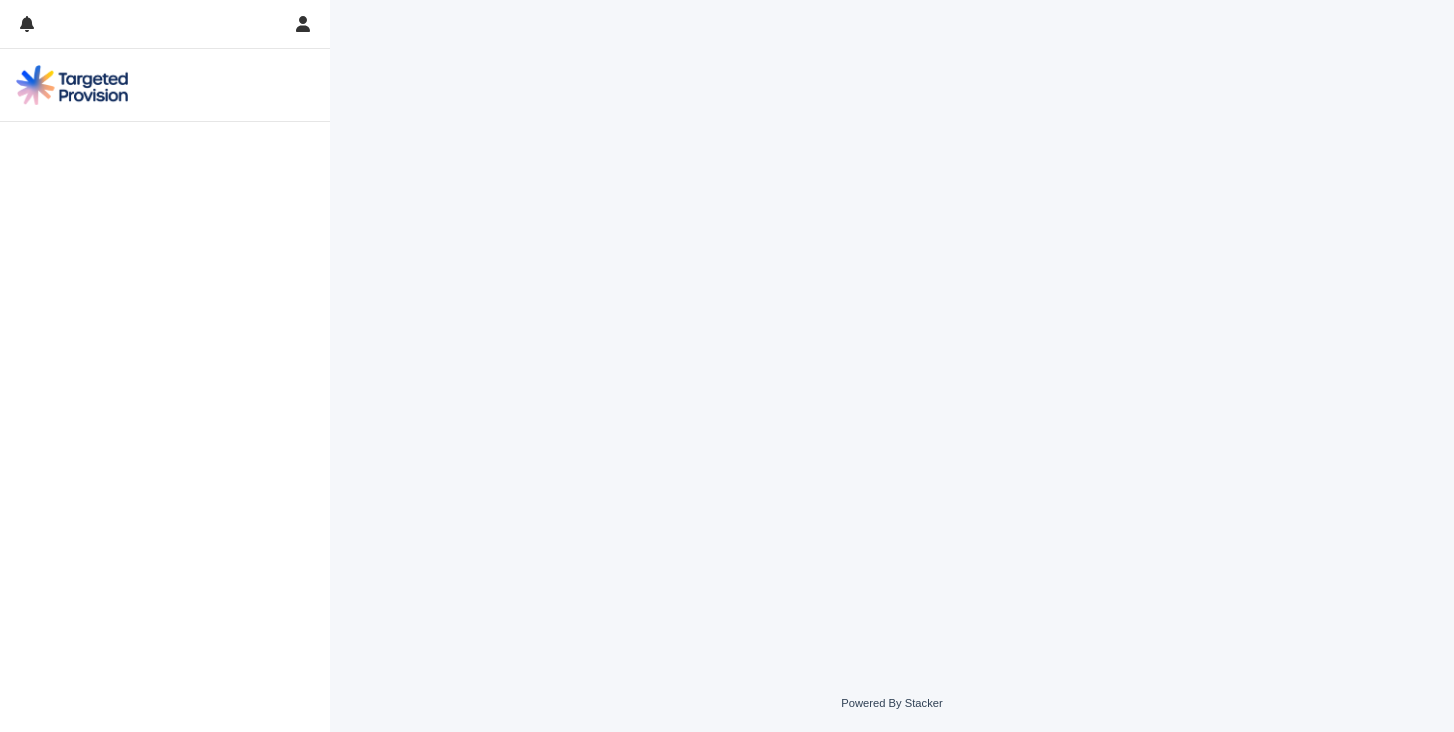 scroll, scrollTop: 0, scrollLeft: 0, axis: both 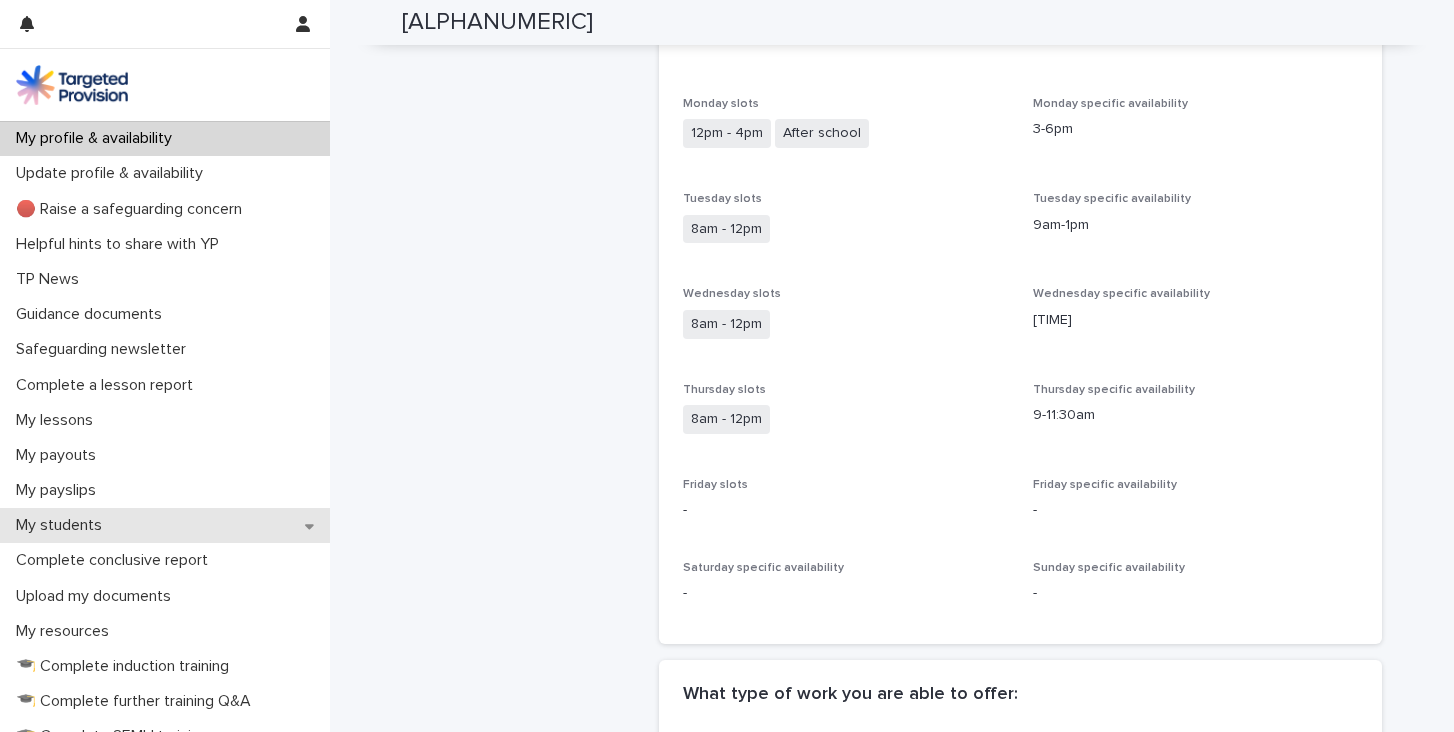 click on "My students" at bounding box center [165, 525] 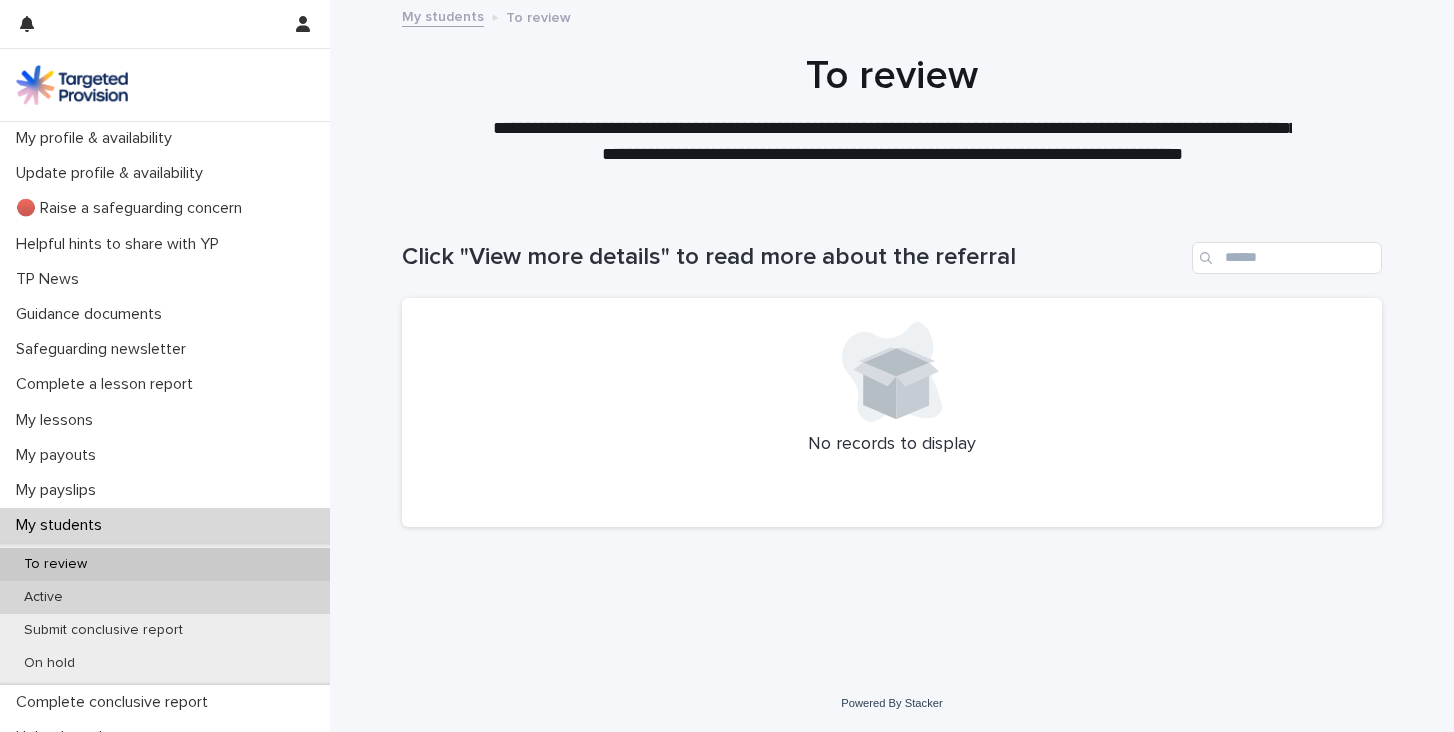 click on "Active" at bounding box center [165, 597] 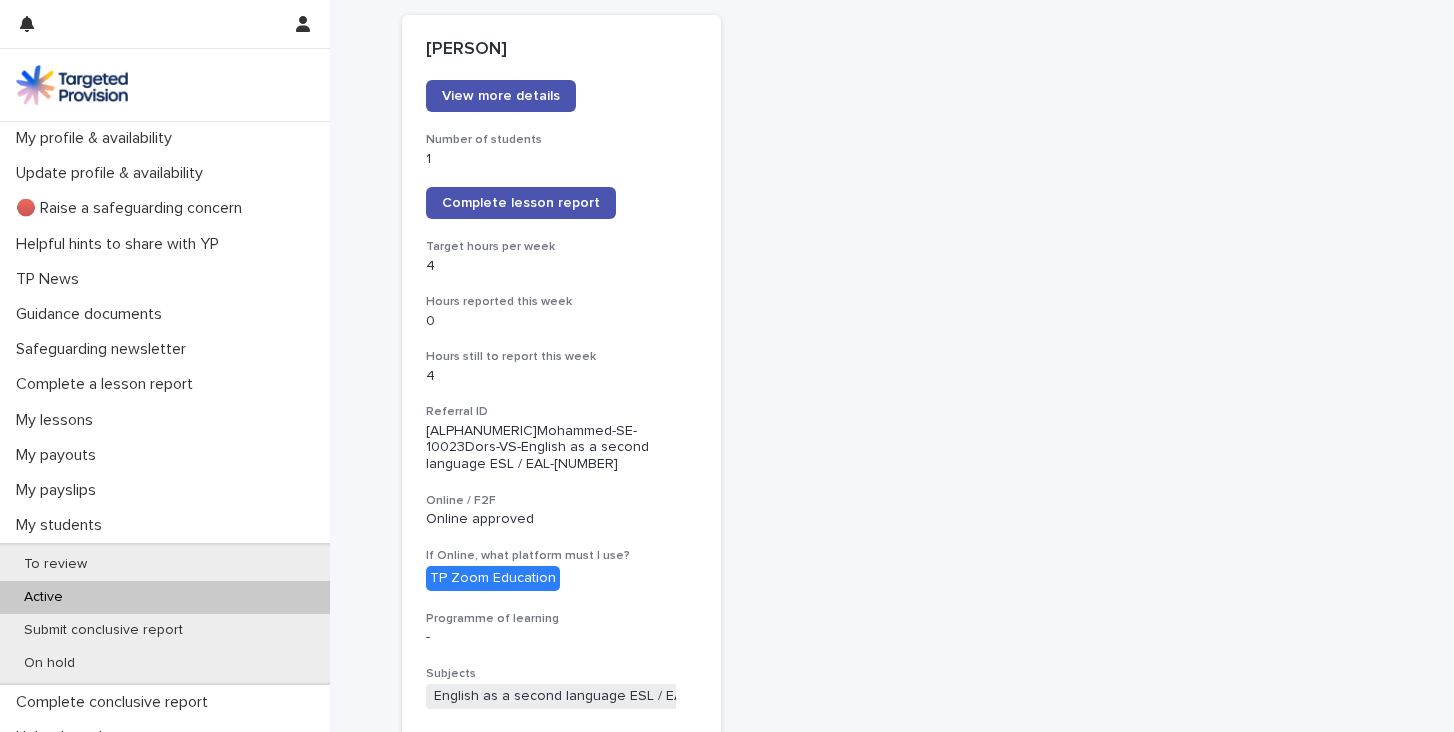 scroll, scrollTop: 300, scrollLeft: 0, axis: vertical 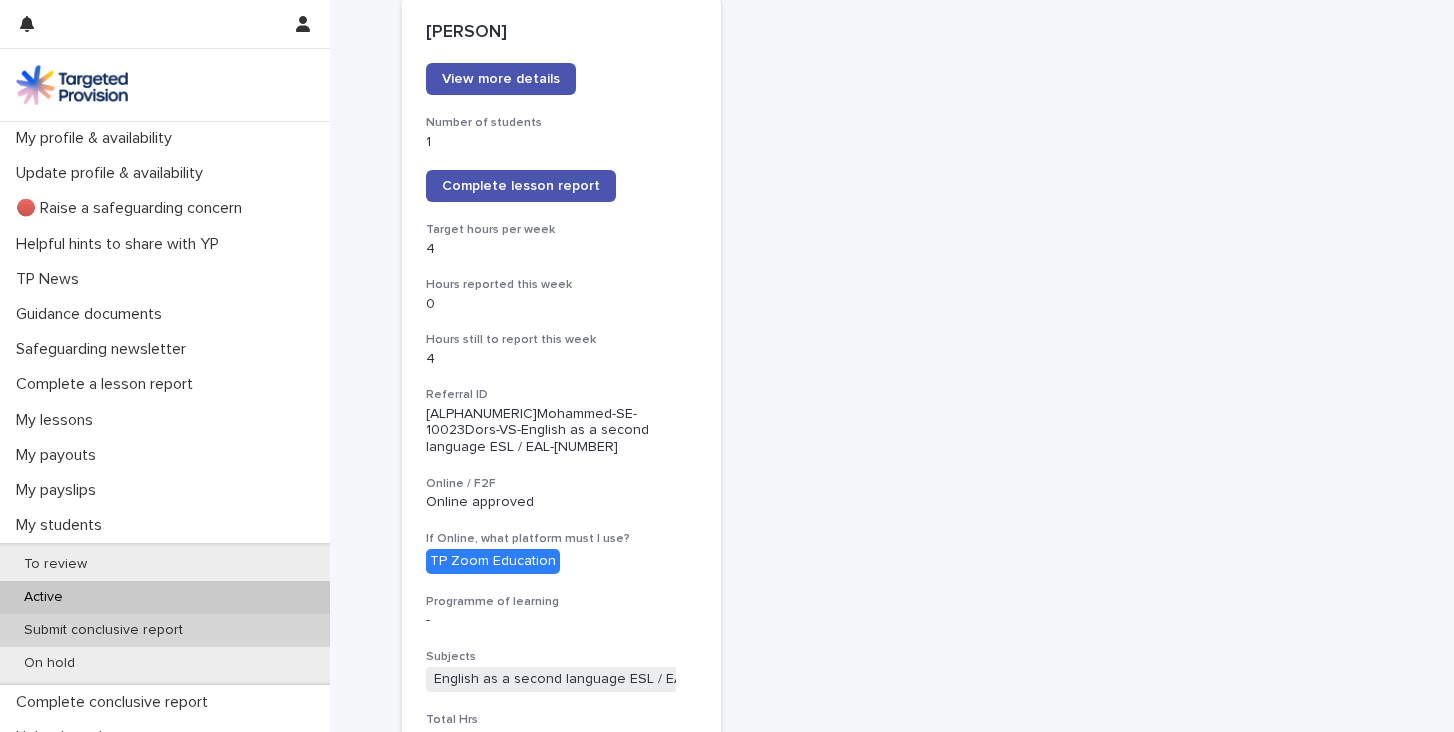 click on "Submit conclusive report" at bounding box center [103, 630] 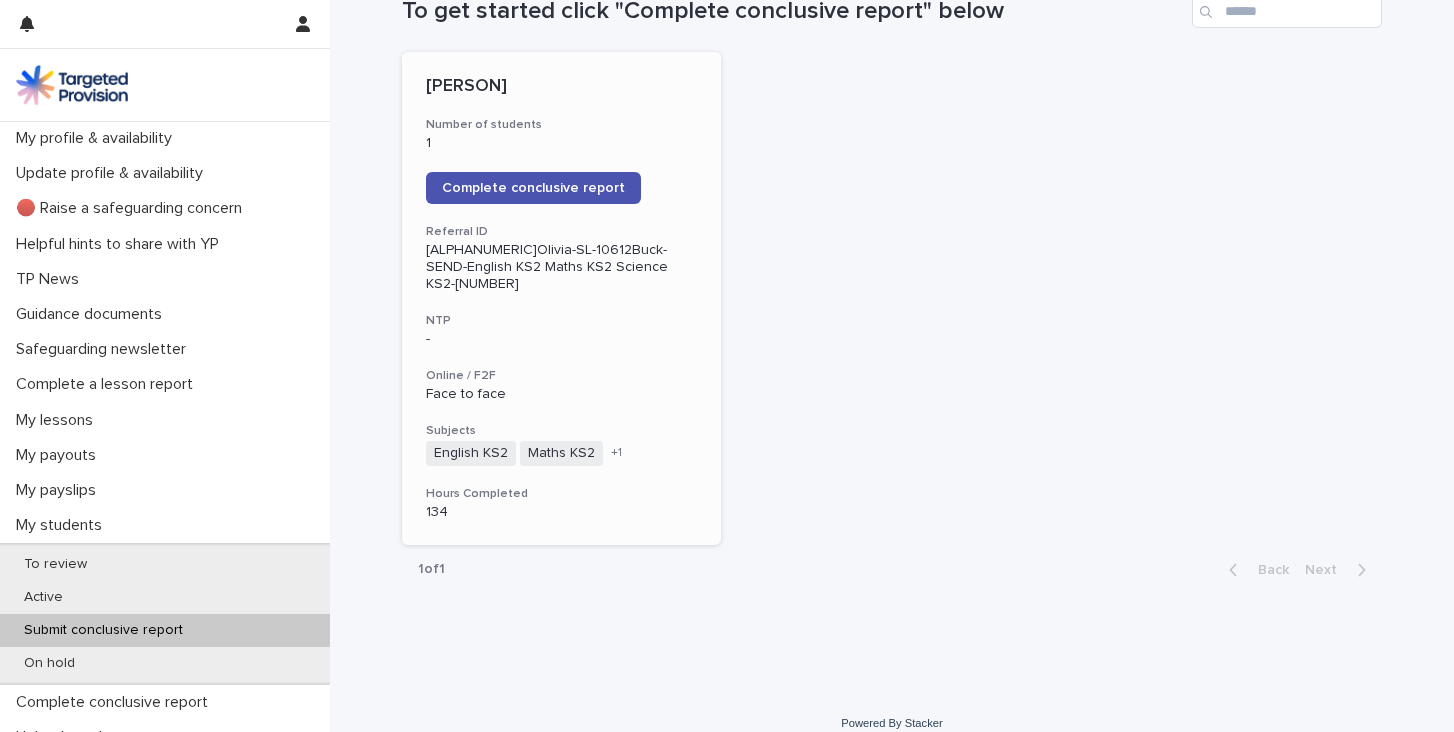 scroll, scrollTop: 327, scrollLeft: 0, axis: vertical 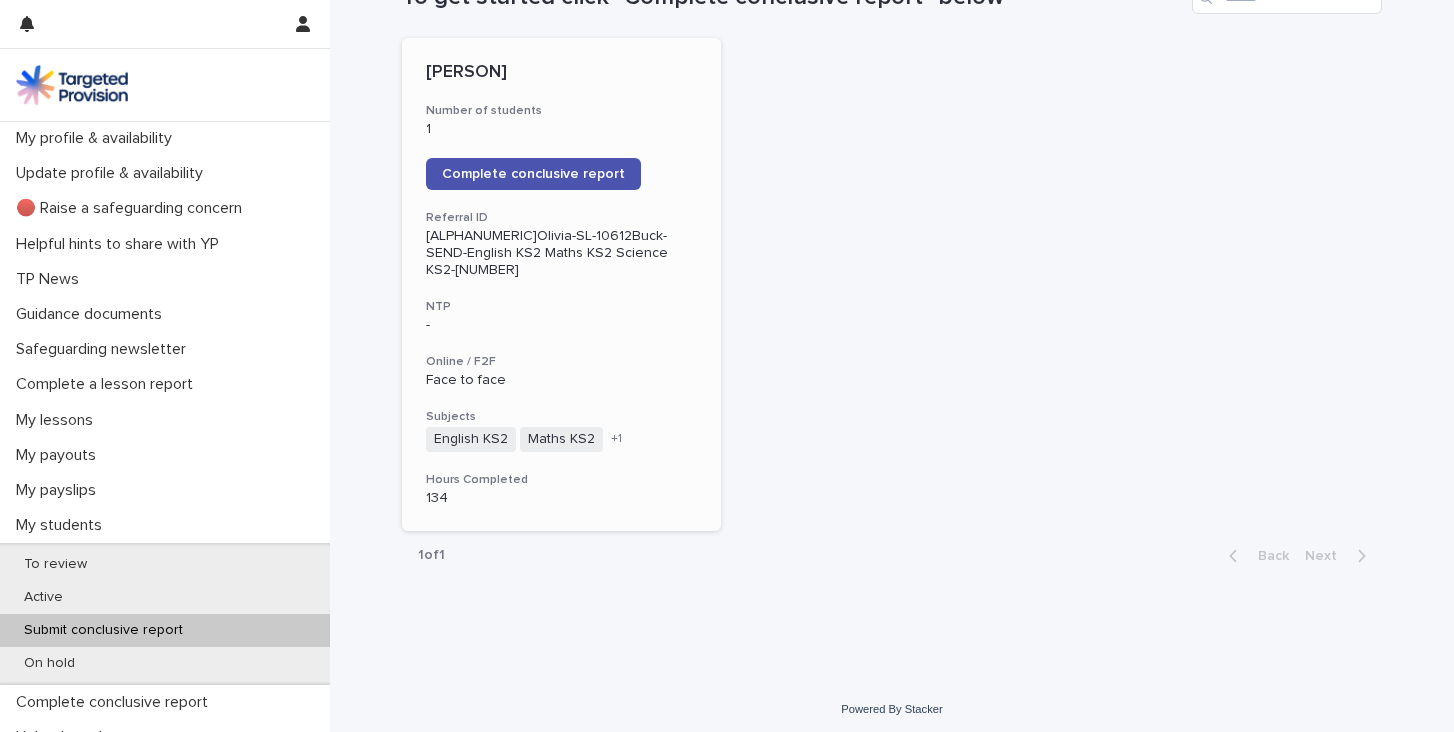 click on "[PERSON]" at bounding box center [561, 73] 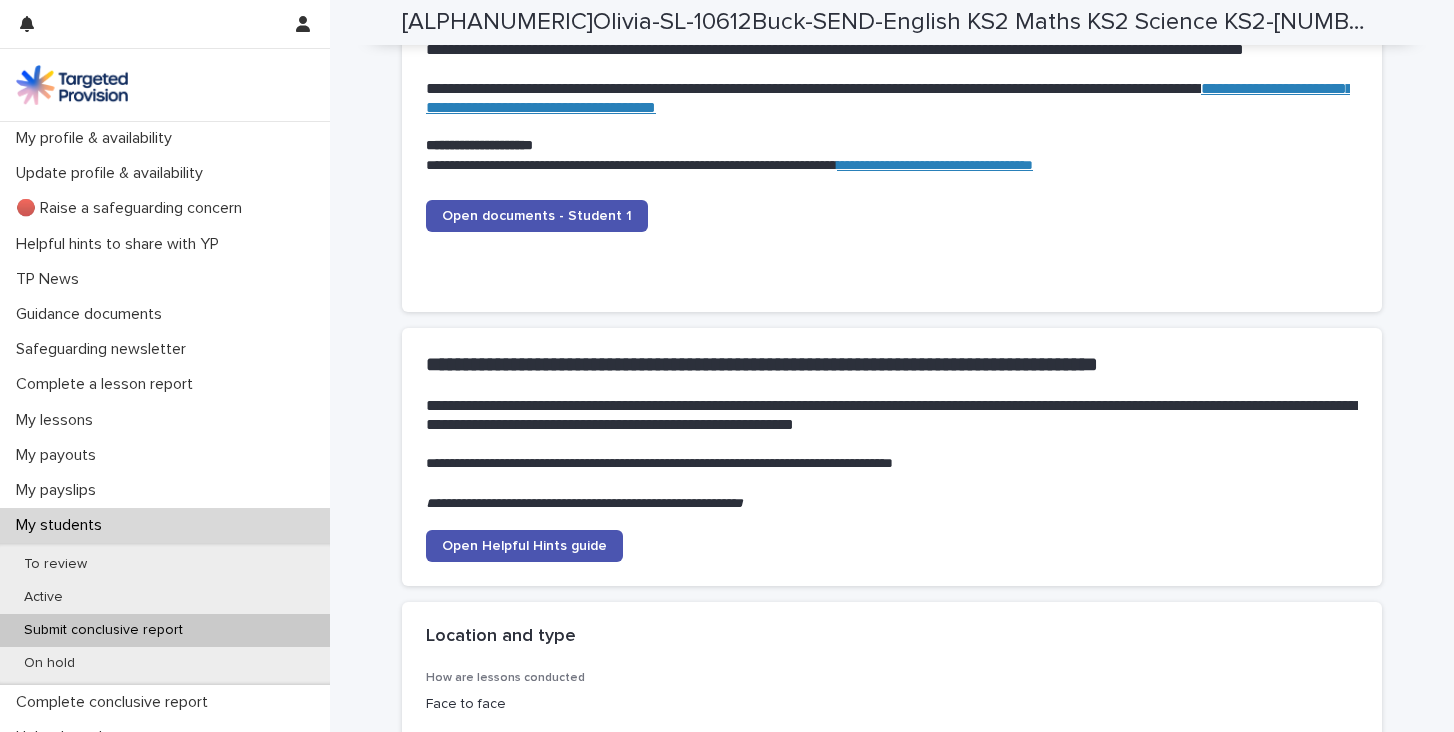 scroll, scrollTop: 2302, scrollLeft: 0, axis: vertical 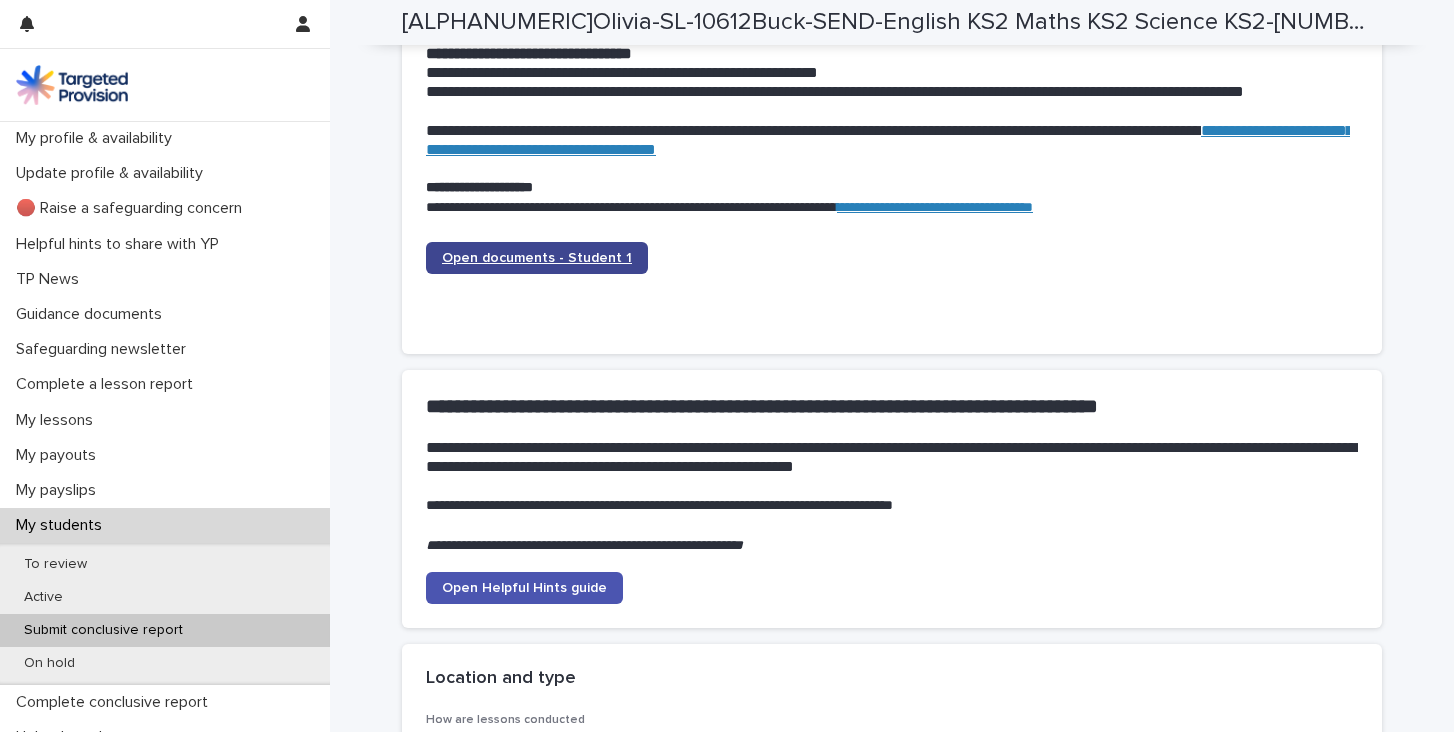 click on "Open documents - Student 1" at bounding box center [537, 258] 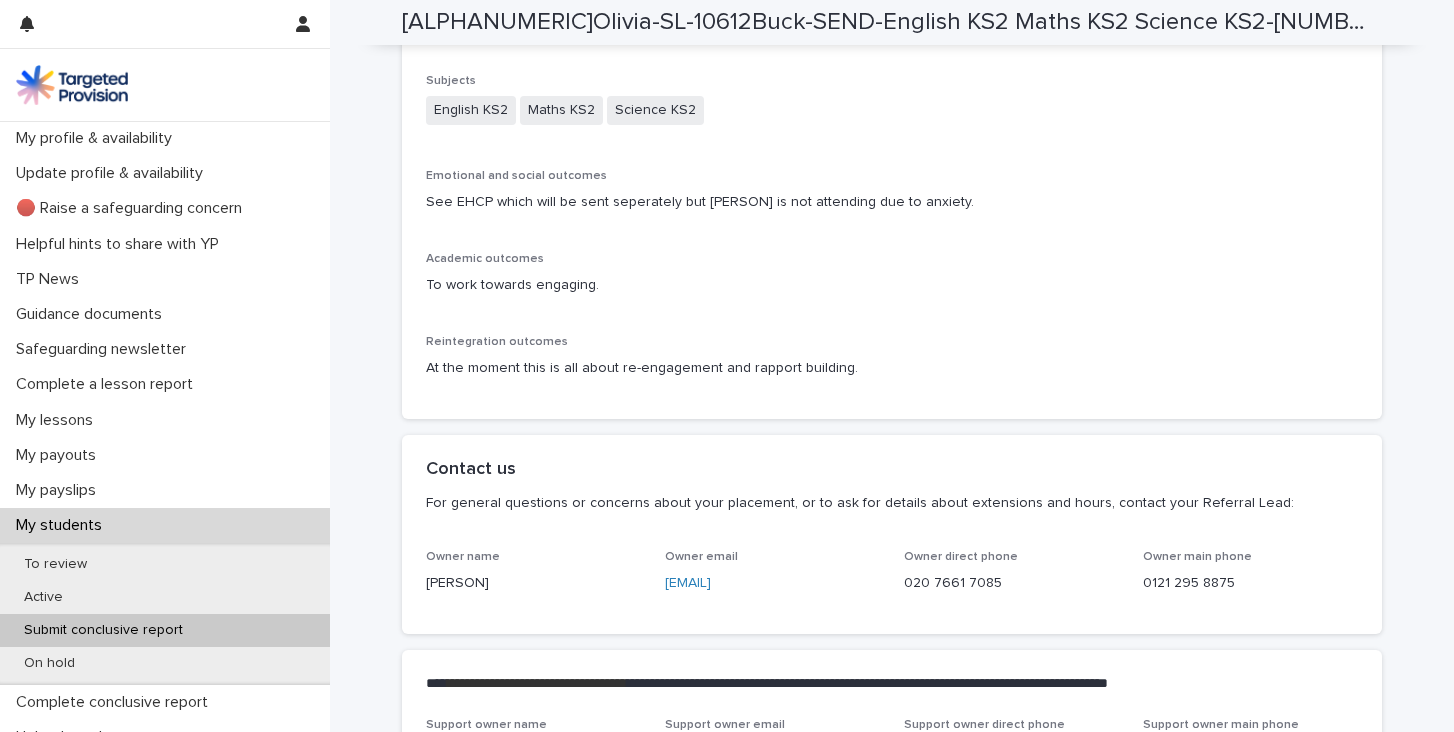 scroll, scrollTop: 4621, scrollLeft: 0, axis: vertical 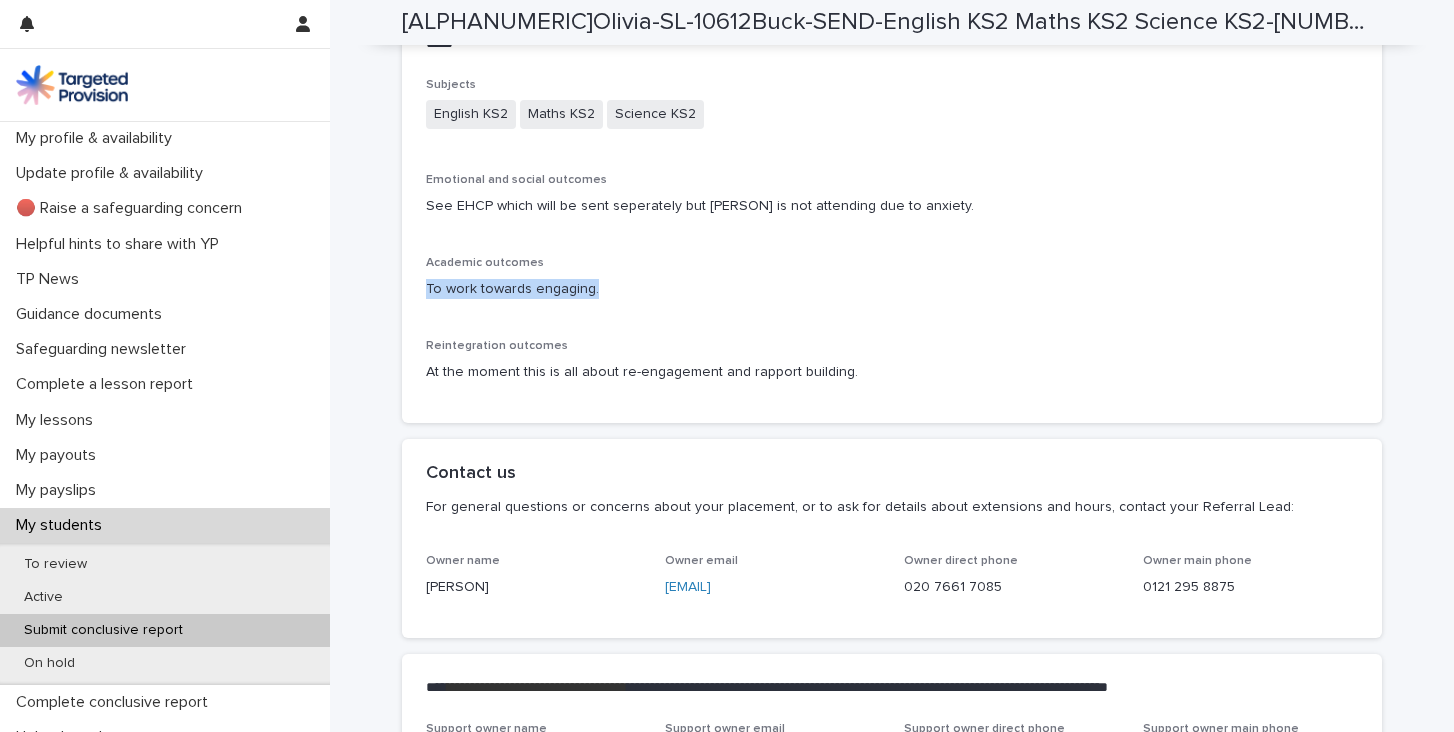 drag, startPoint x: 624, startPoint y: 291, endPoint x: 427, endPoint y: 290, distance: 197.00253 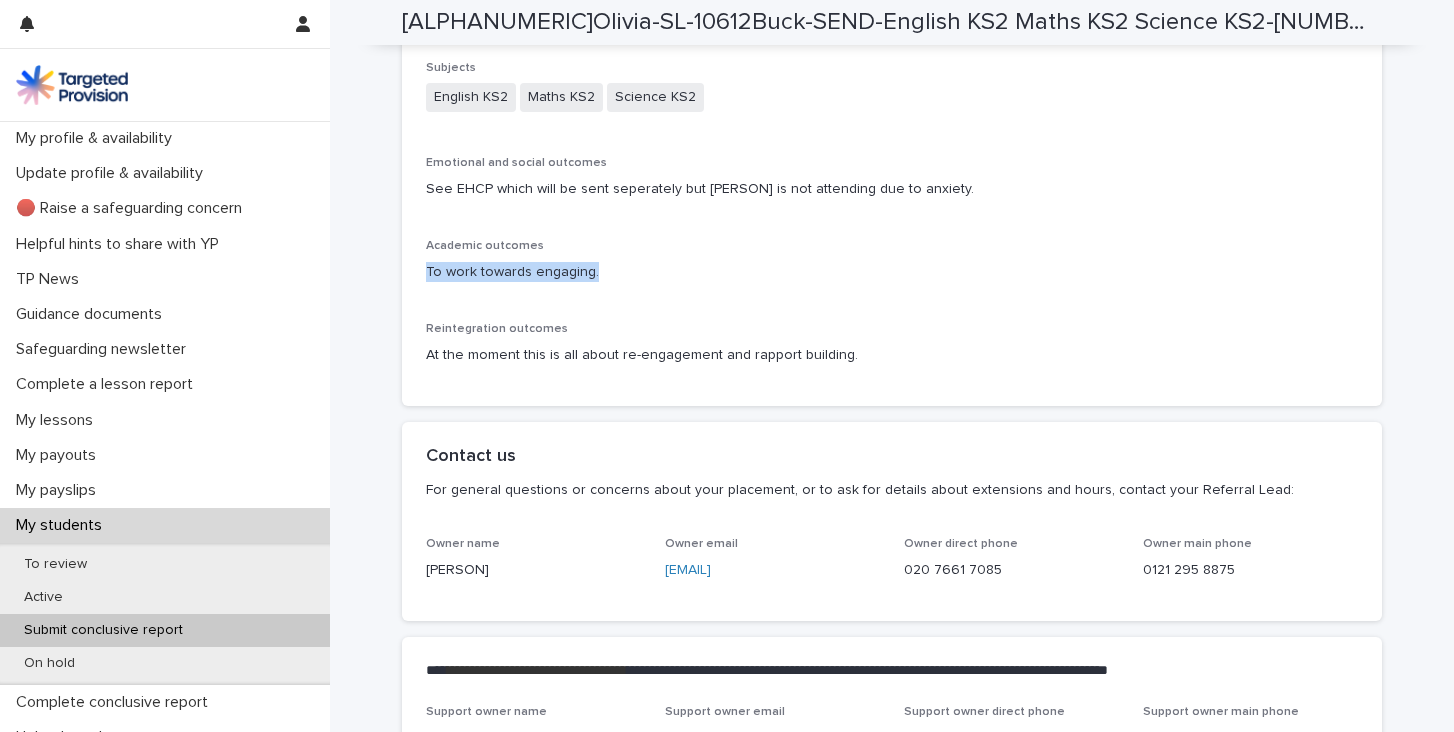 scroll, scrollTop: 4625, scrollLeft: 0, axis: vertical 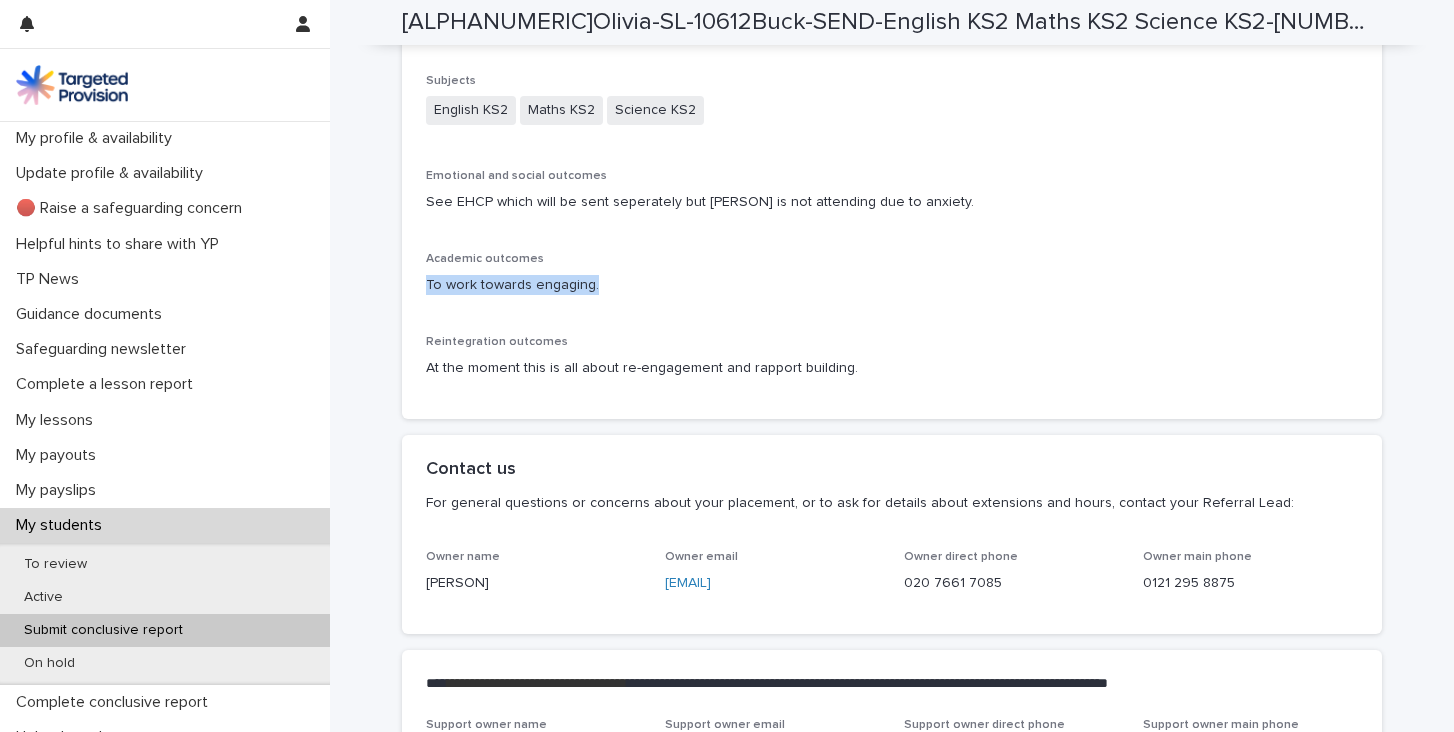 copy on "To work towards engaging." 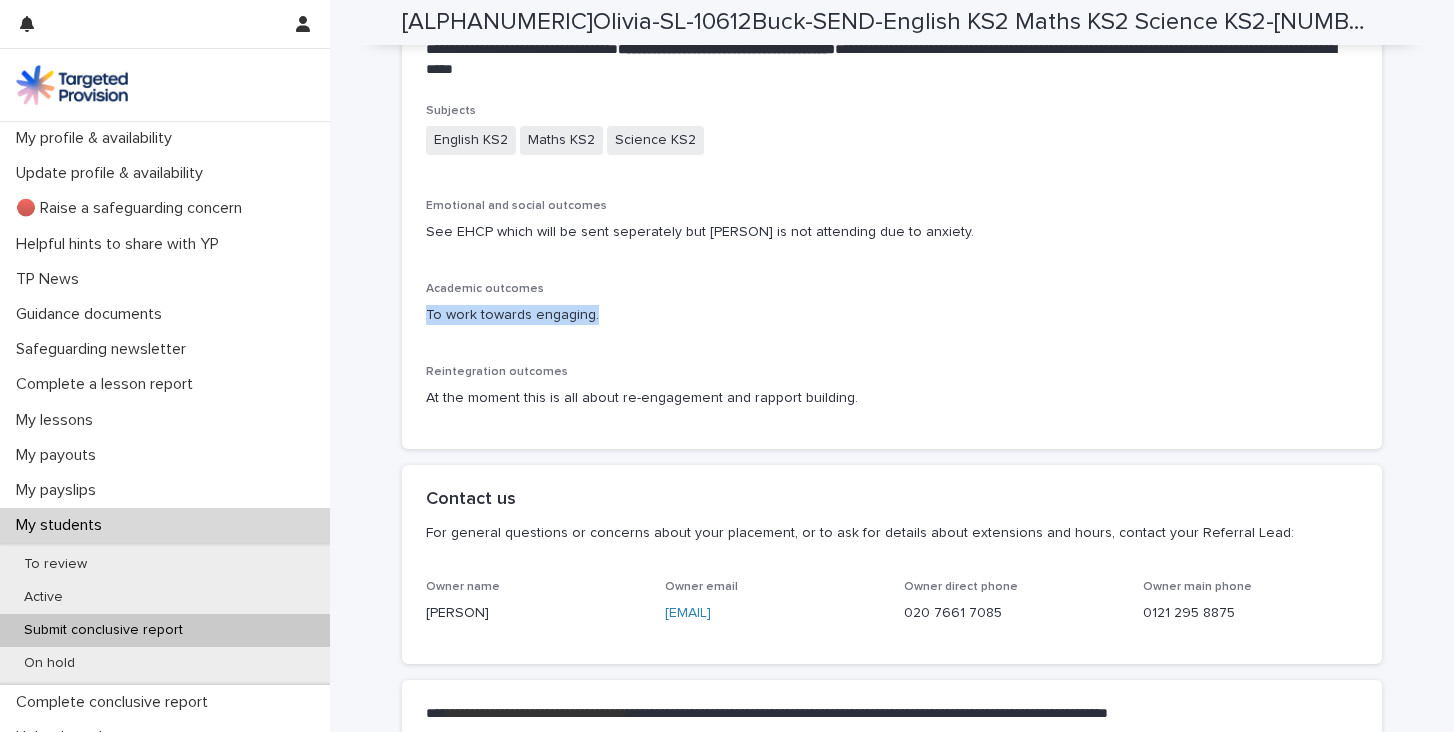 scroll, scrollTop: 4556, scrollLeft: 0, axis: vertical 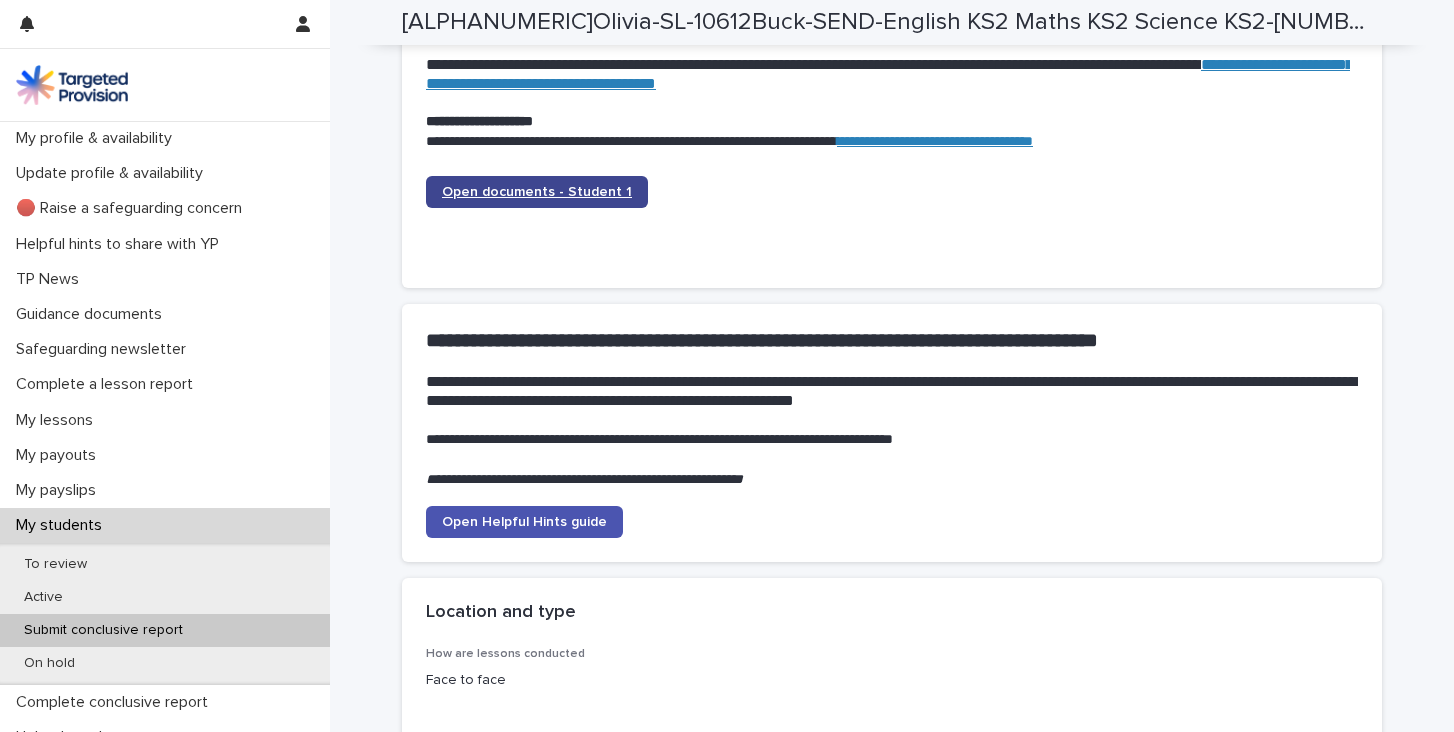 click on "Open documents - Student 1" at bounding box center [537, 192] 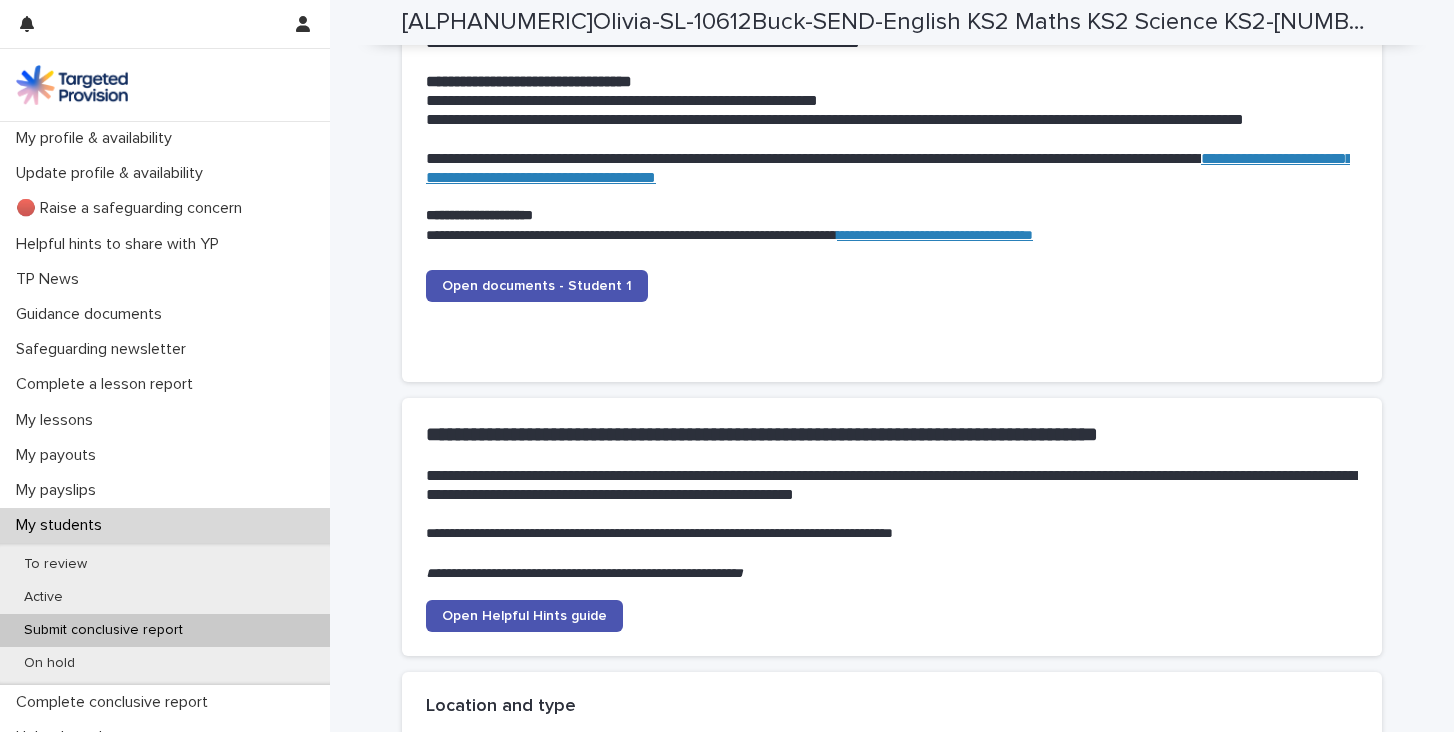 scroll, scrollTop: 2239, scrollLeft: 0, axis: vertical 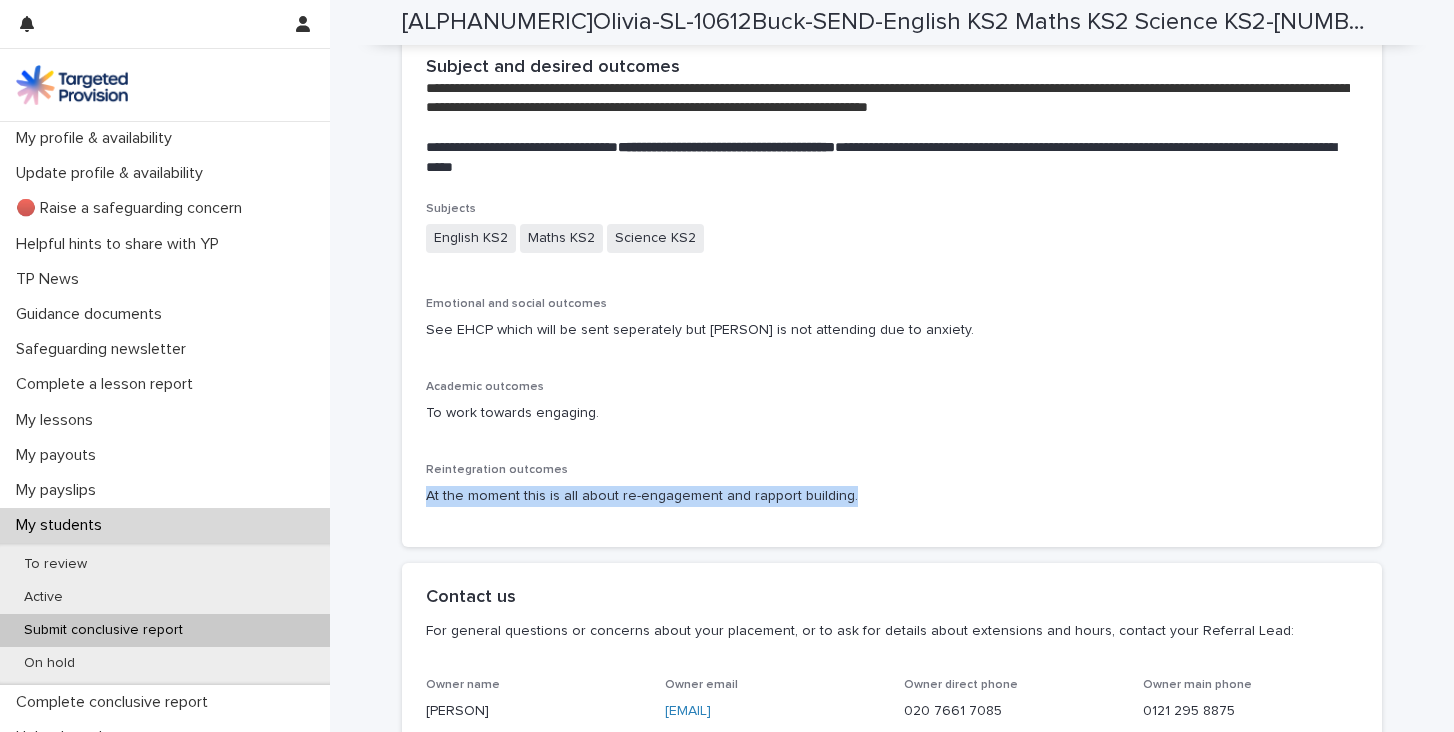 drag, startPoint x: 851, startPoint y: 501, endPoint x: 405, endPoint y: 488, distance: 446.18942 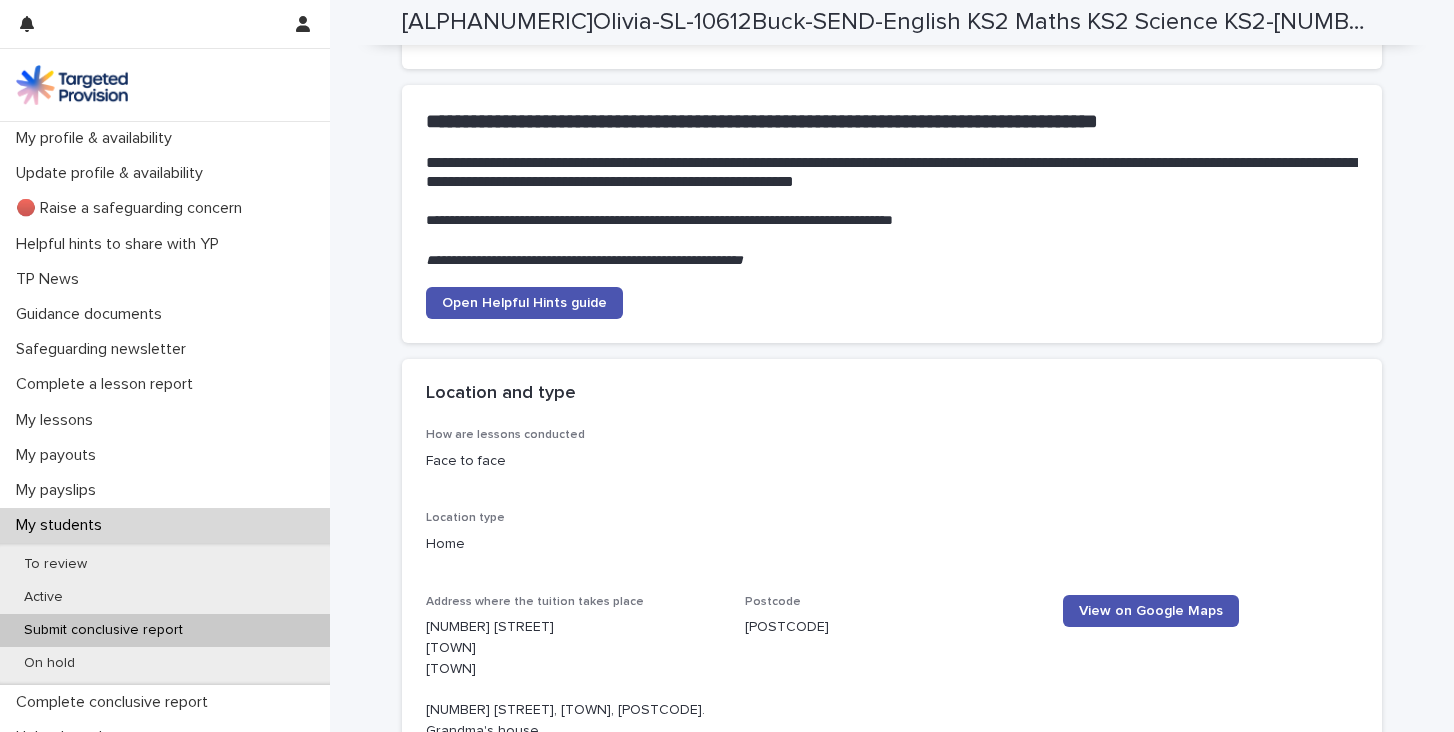 scroll, scrollTop: 2379, scrollLeft: 0, axis: vertical 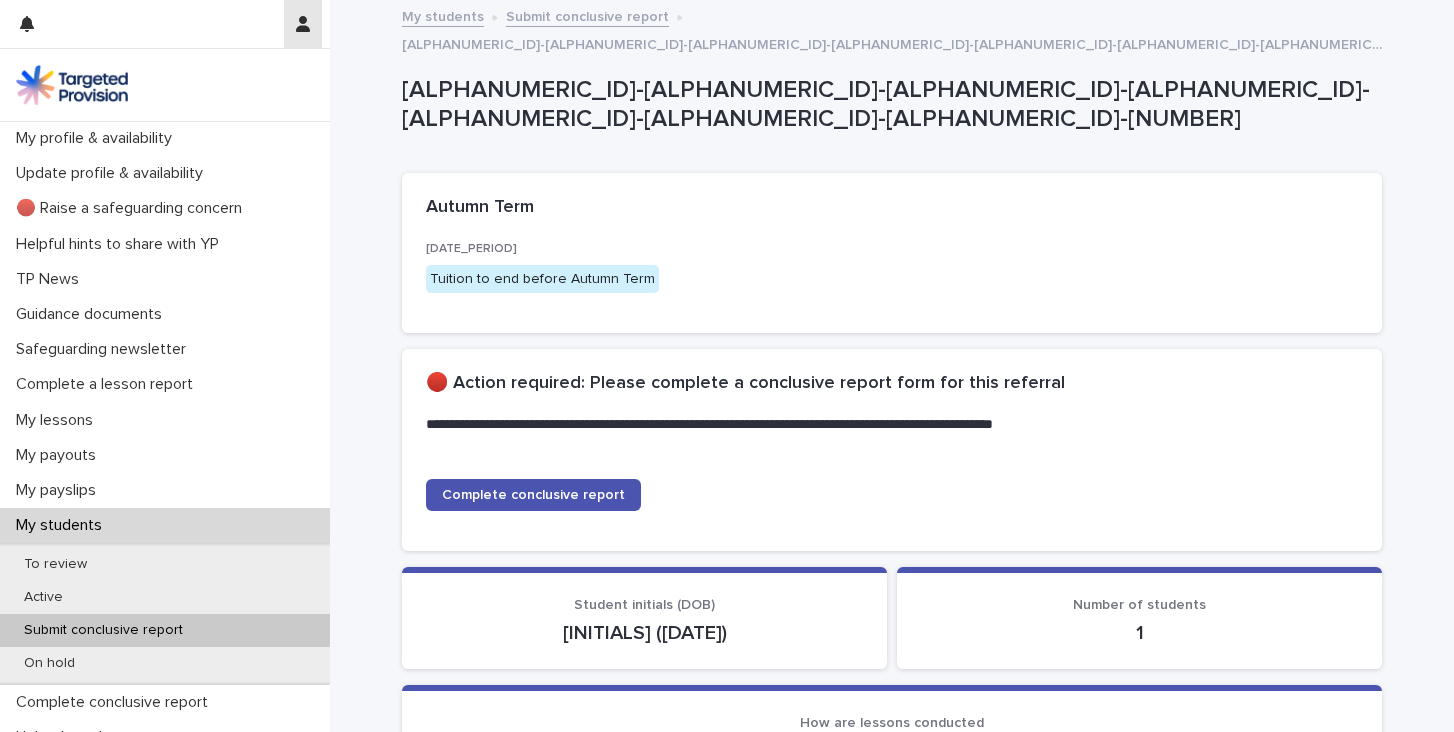 click at bounding box center [303, 24] 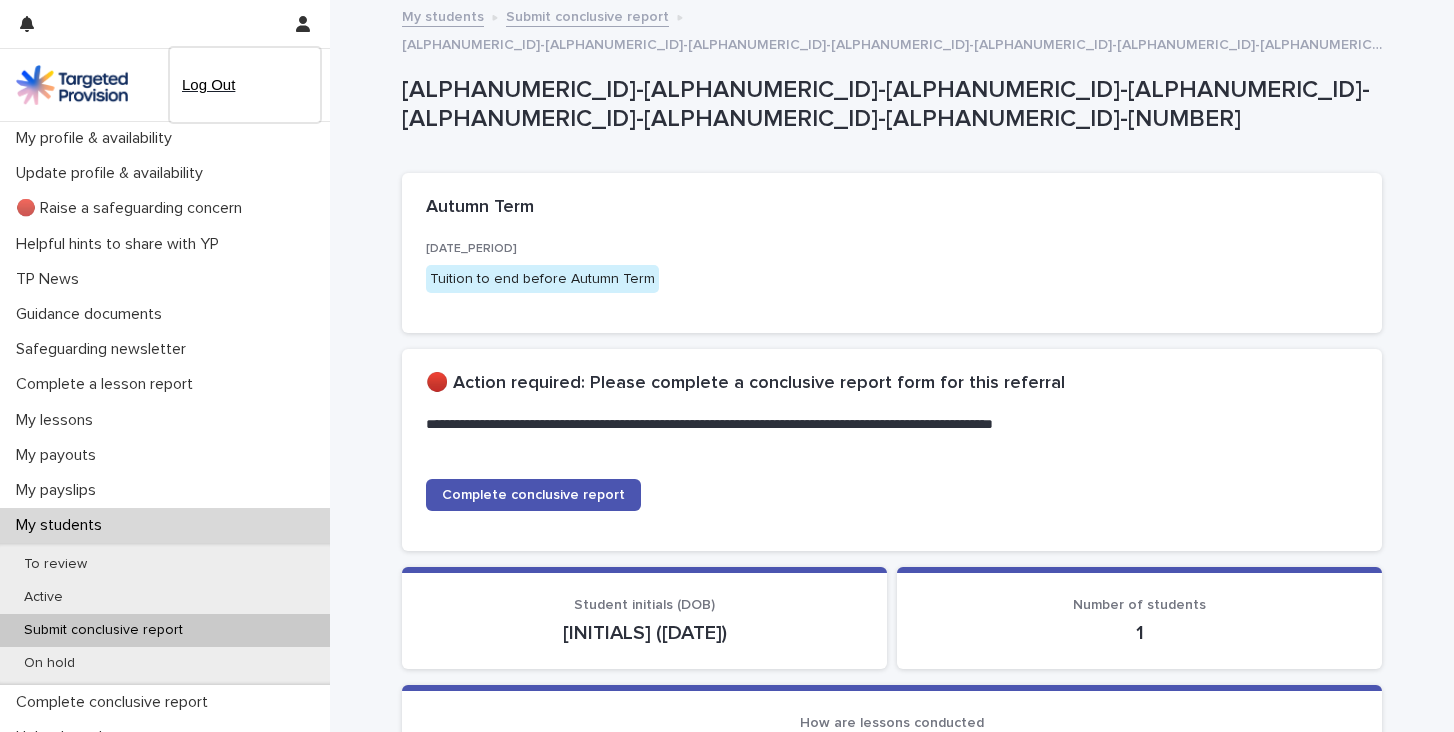 click on "Log Out" at bounding box center [245, 85] 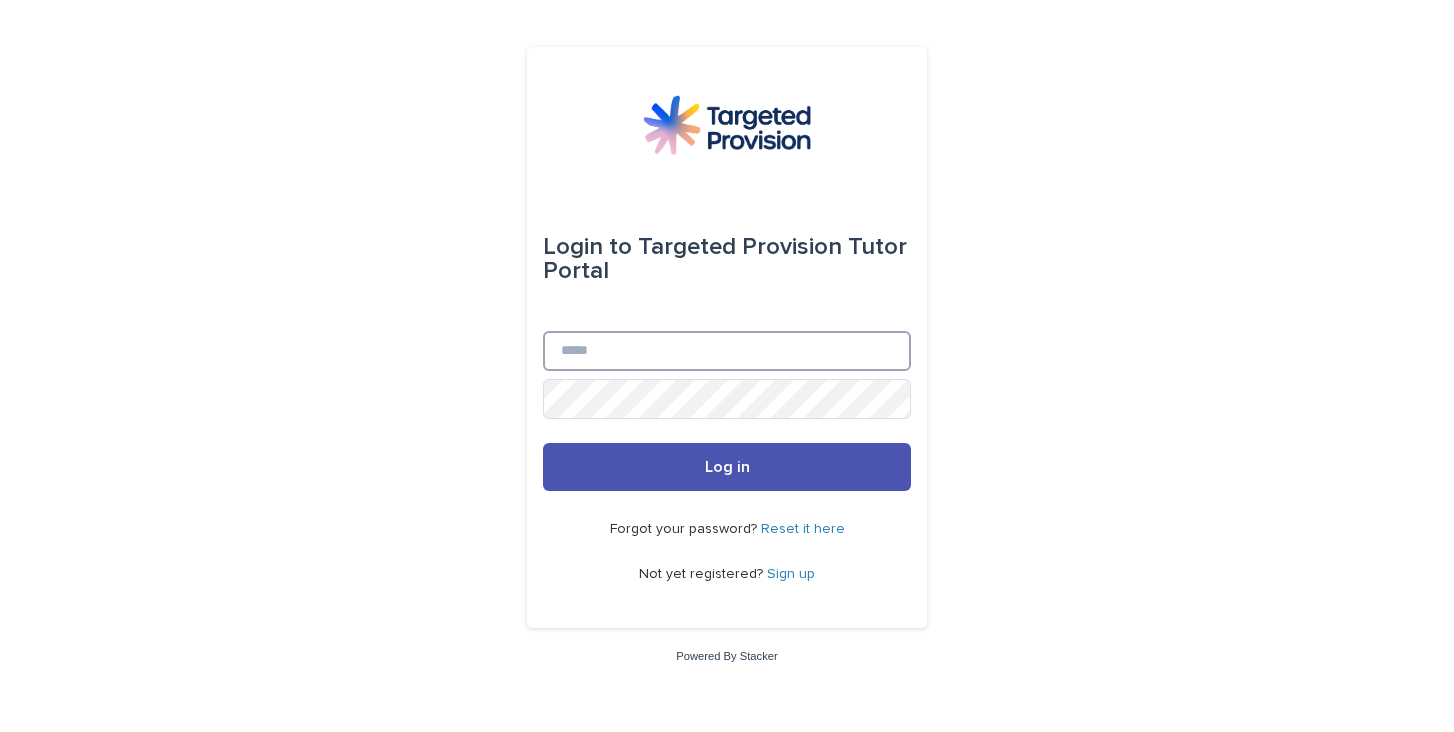 type on "**********" 